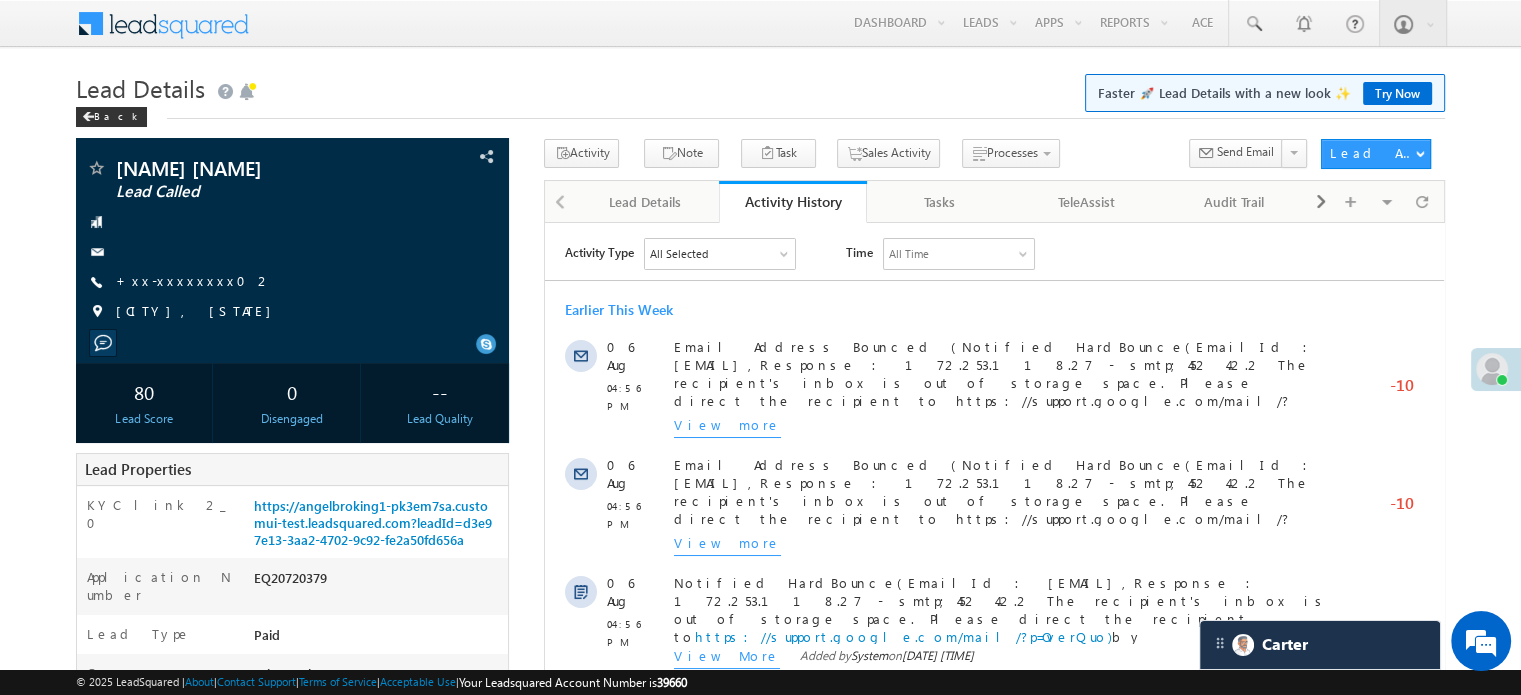 scroll, scrollTop: 0, scrollLeft: 0, axis: both 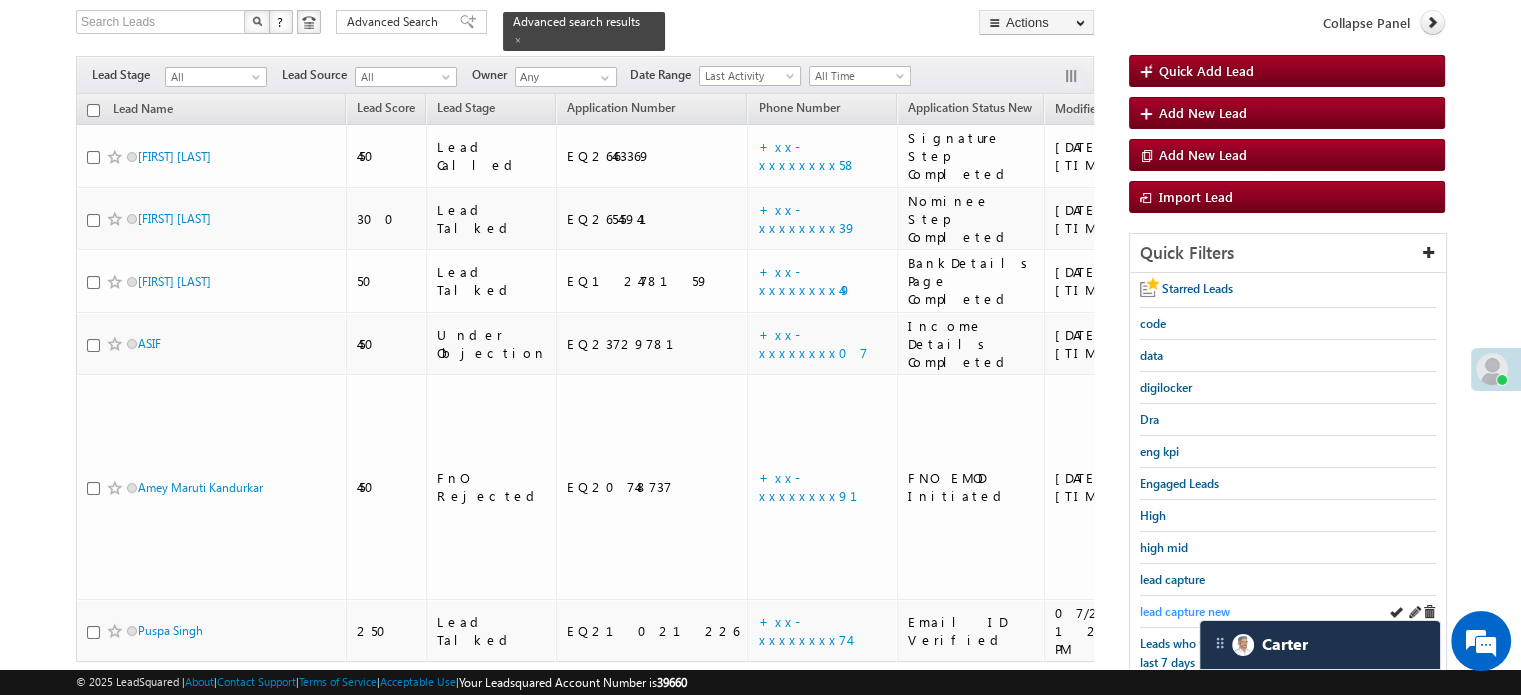 click on "lead capture new" at bounding box center (1185, 611) 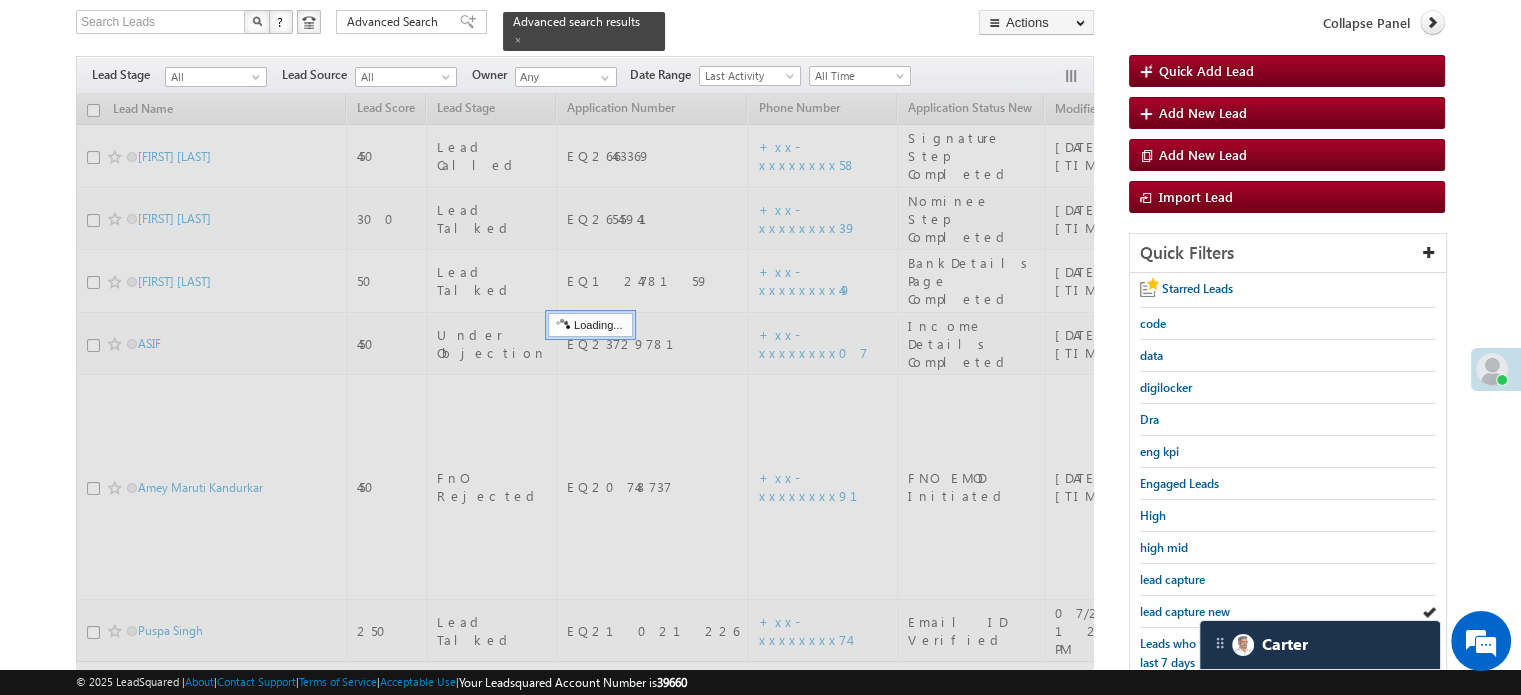 click on "lead capture new" at bounding box center [1185, 611] 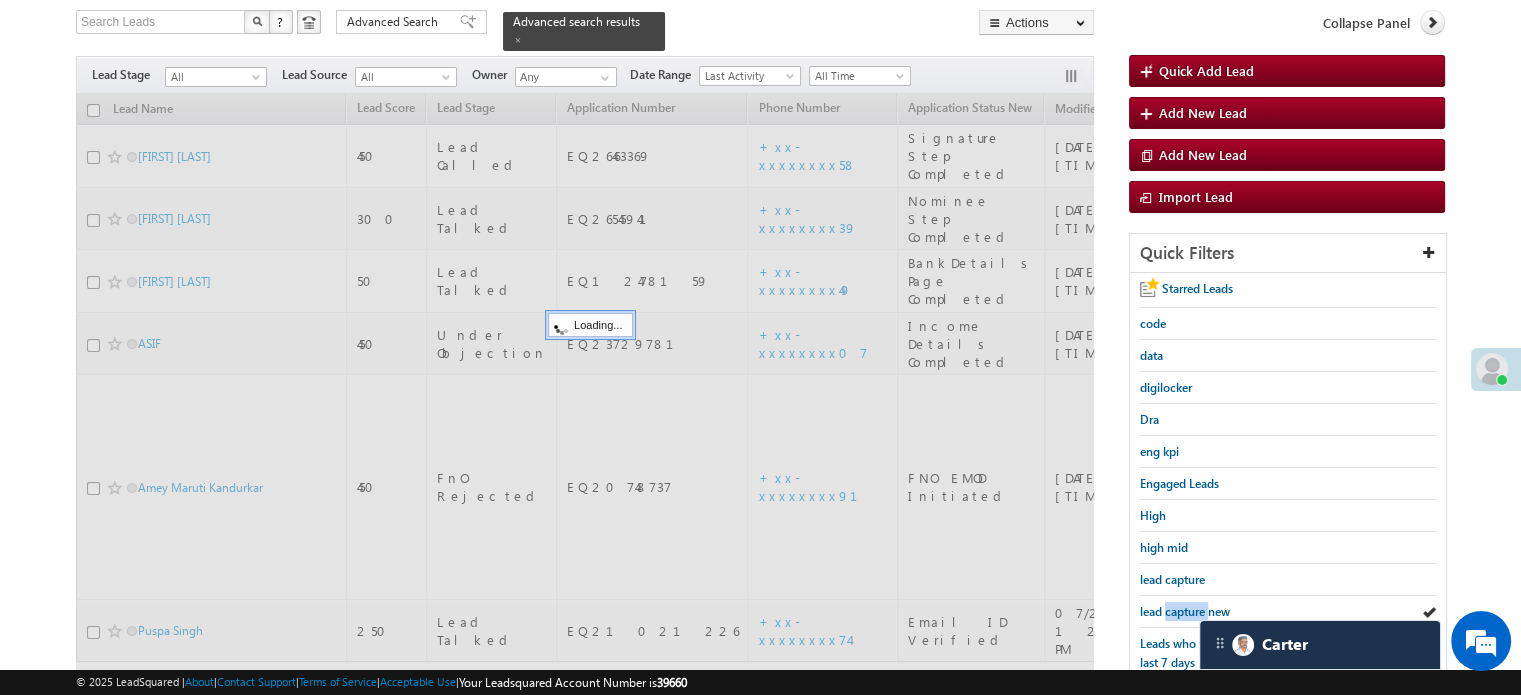 click on "lead capture new" at bounding box center [1185, 611] 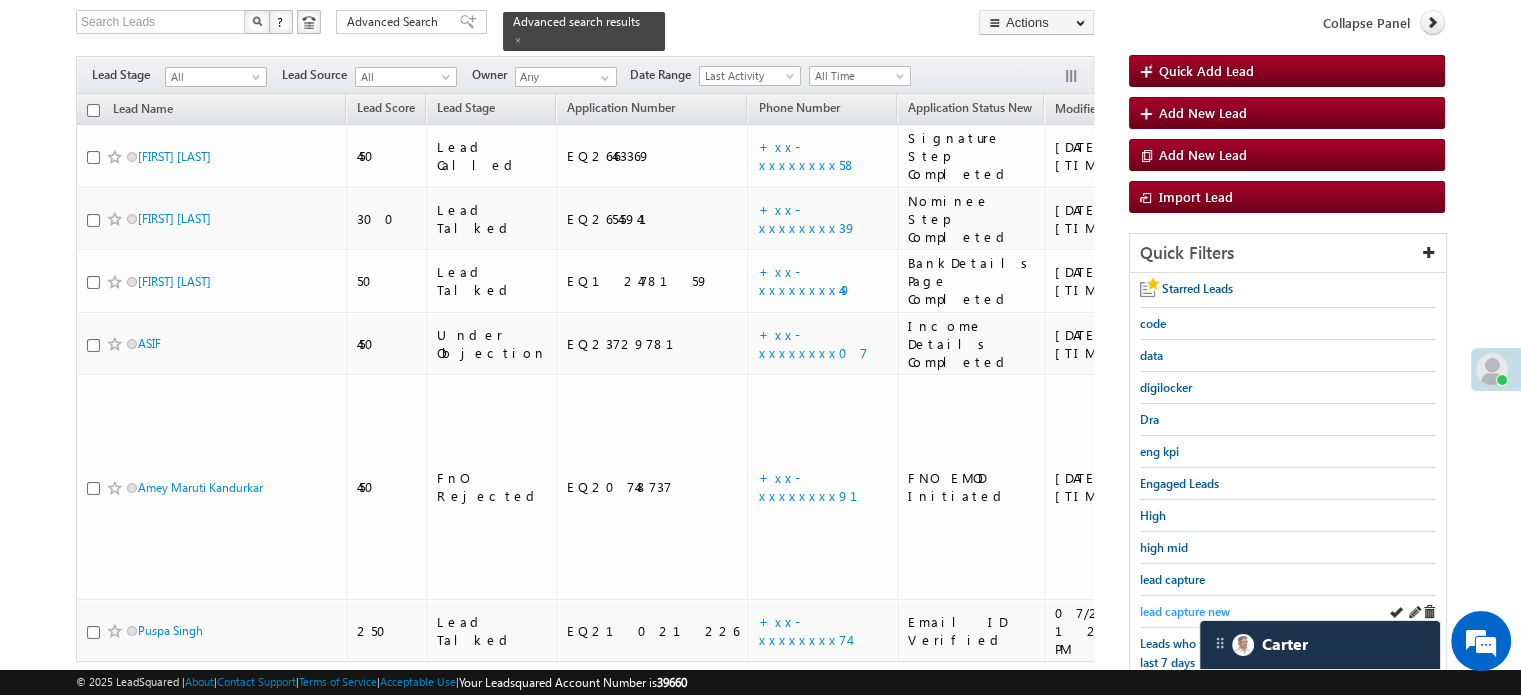 click on "lead capture new" at bounding box center (1185, 611) 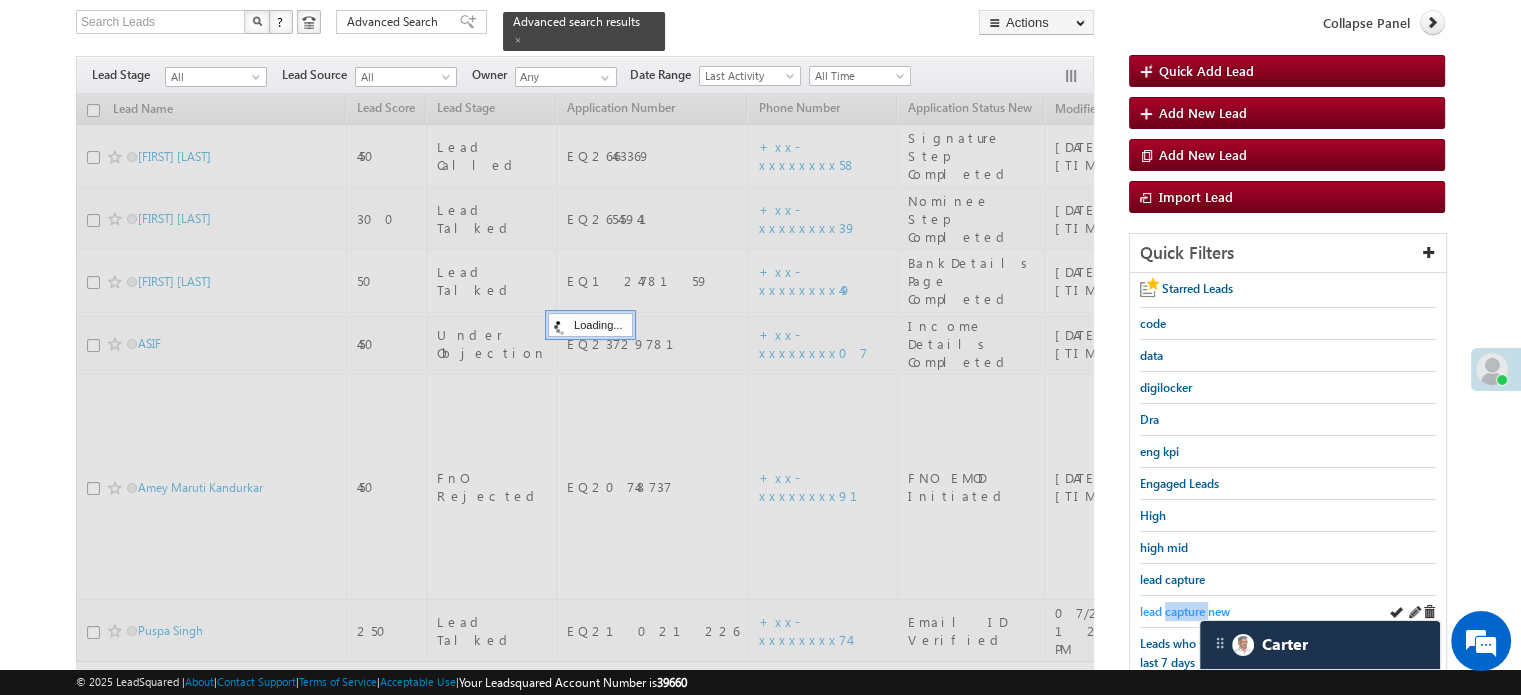 click on "lead capture new" at bounding box center (1185, 611) 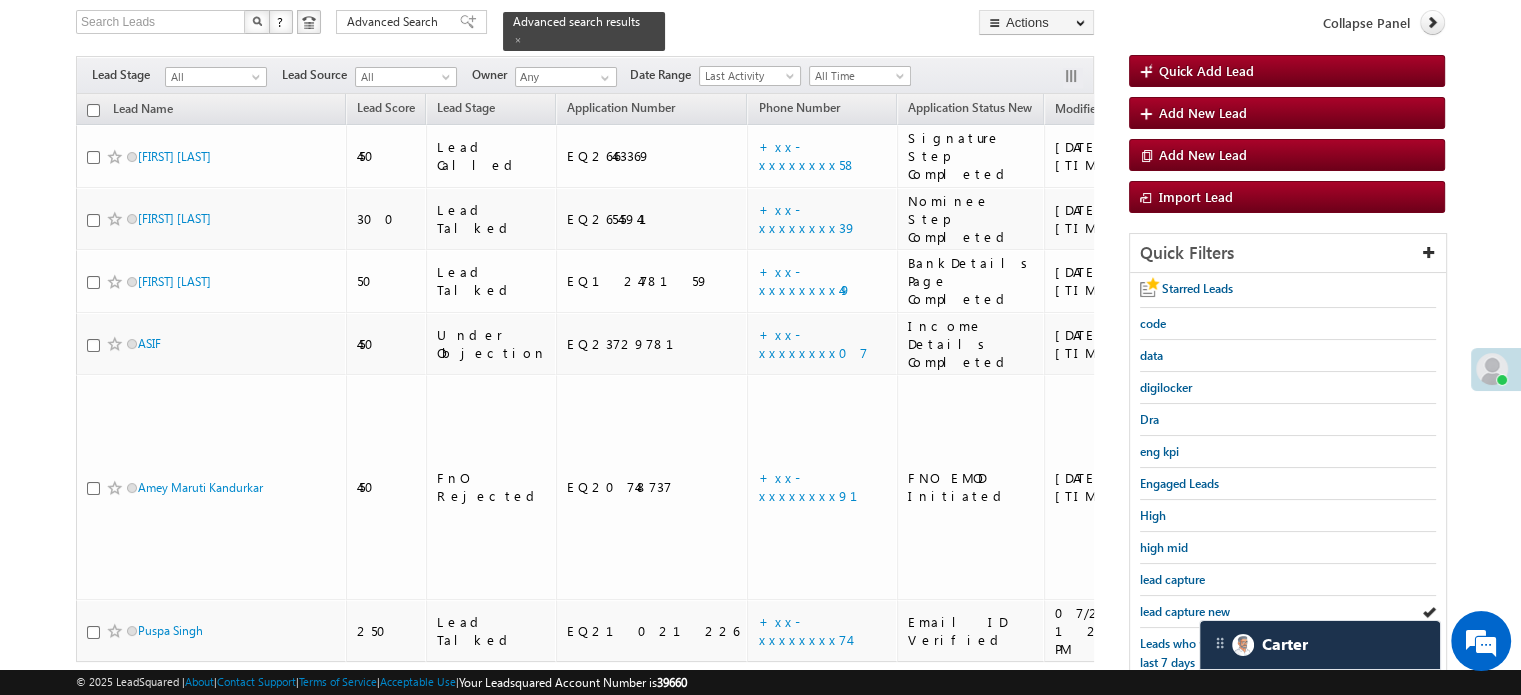 click on "lead capture new" at bounding box center (1185, 611) 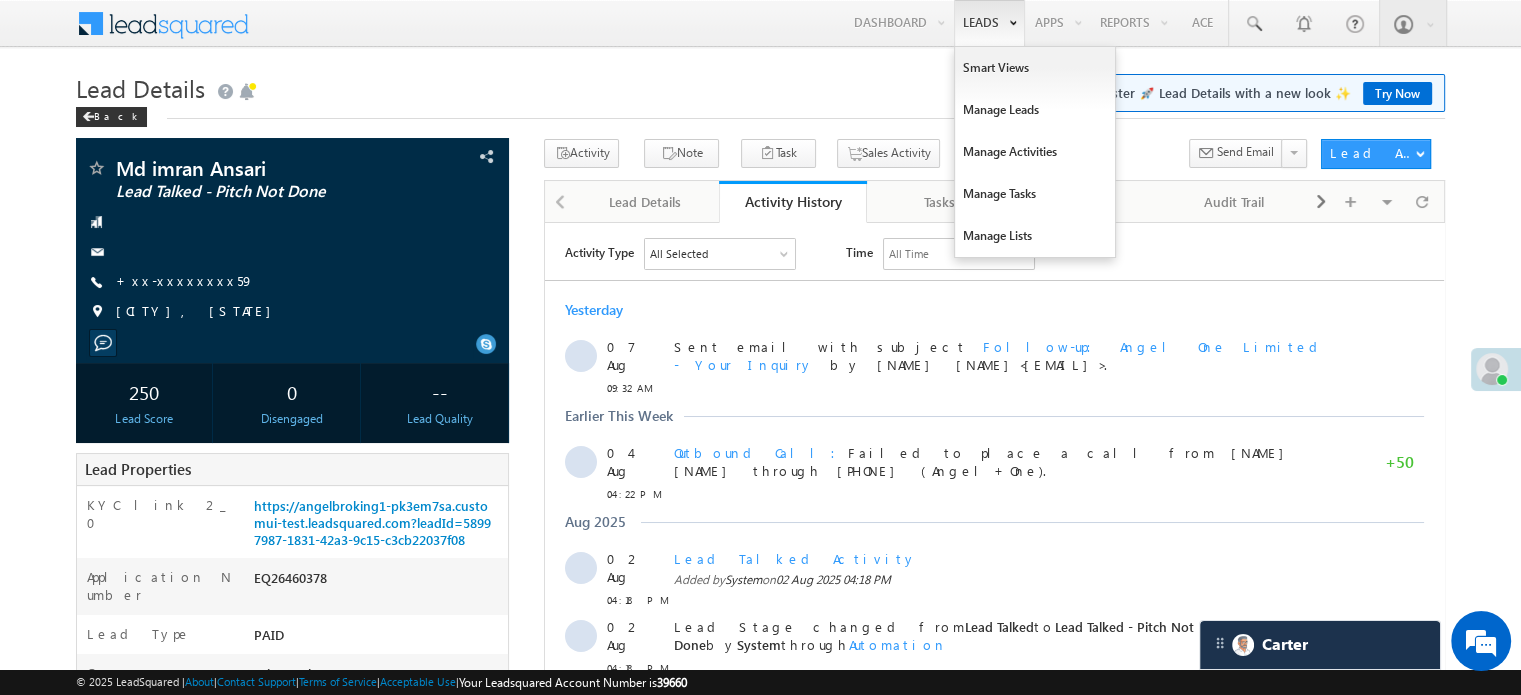 scroll, scrollTop: 0, scrollLeft: 0, axis: both 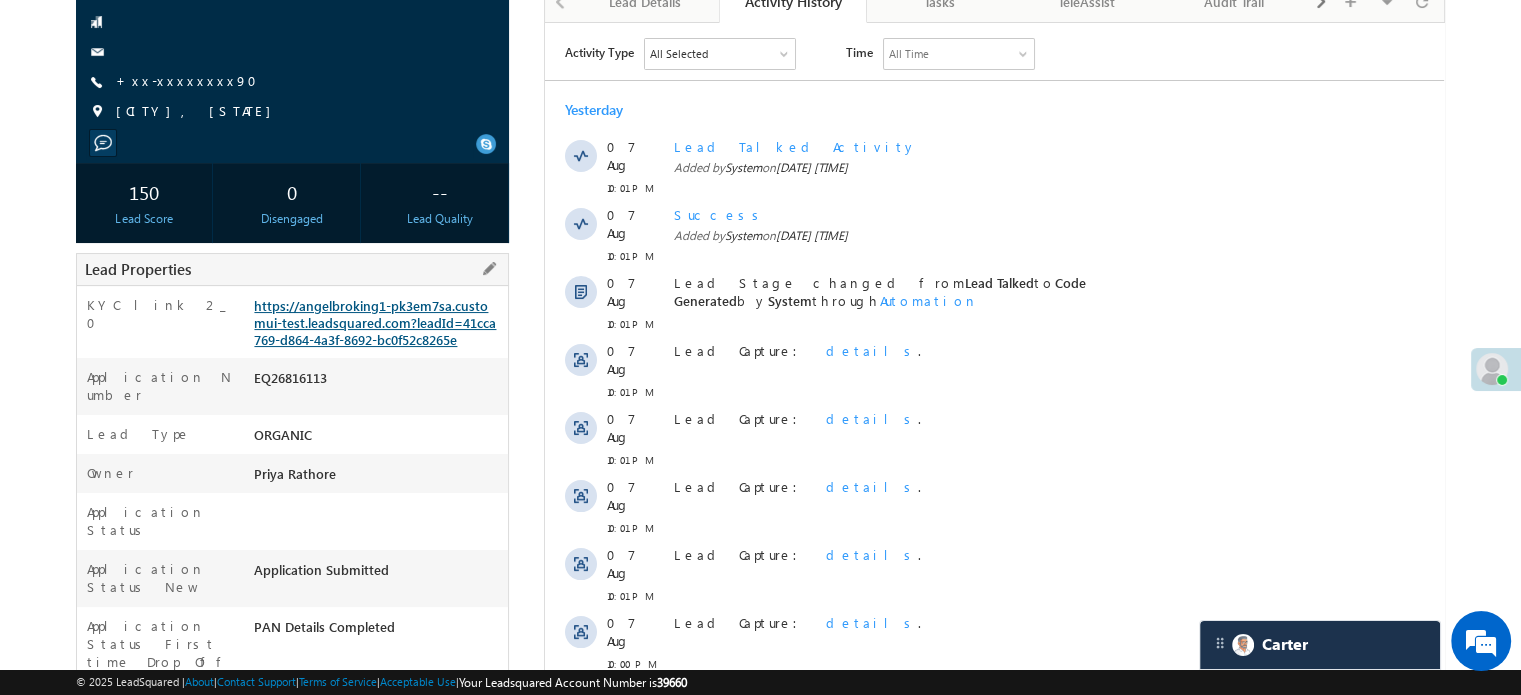 click on "https://angelbroking1-pk3em7sa.customui-test.leadsquared.com?leadId=41cca769-d864-4a3f-8692-bc0f52c8265e" at bounding box center (375, 322) 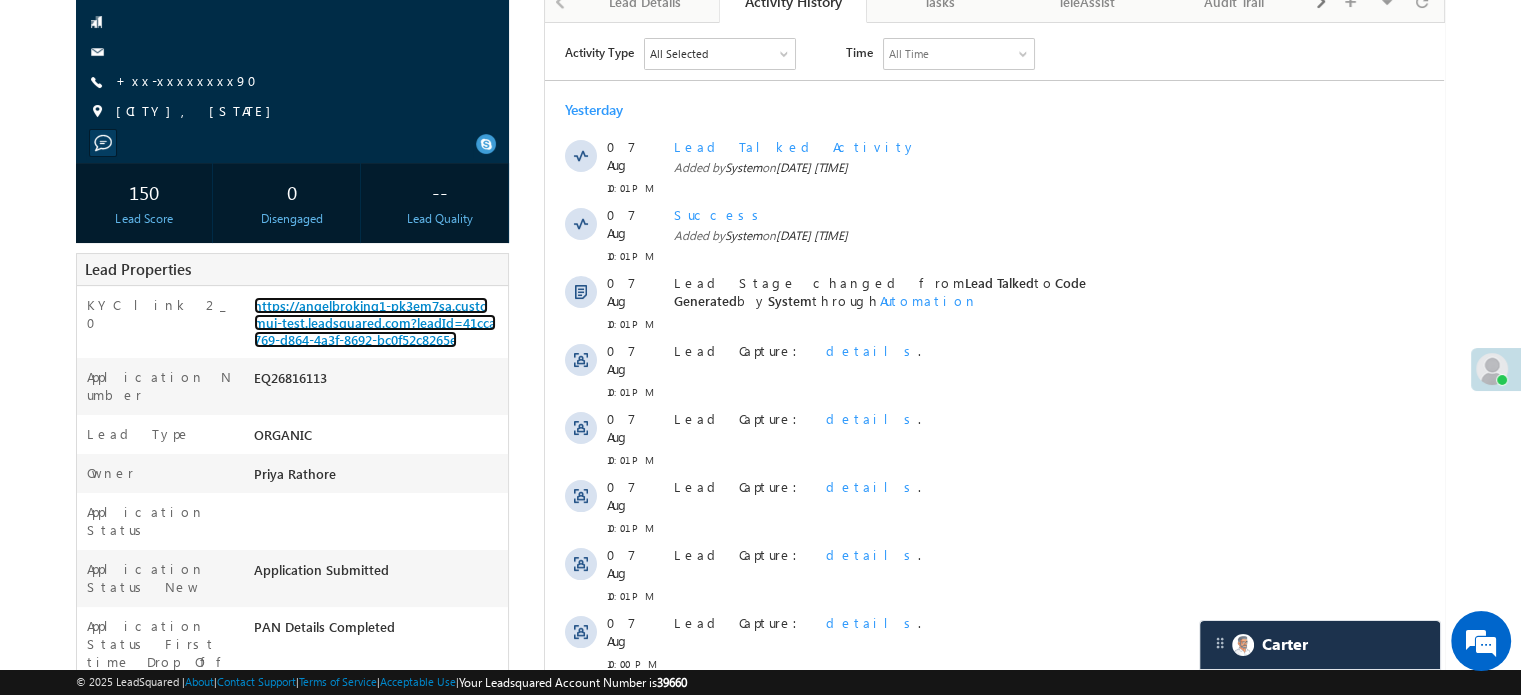 scroll, scrollTop: 0, scrollLeft: 0, axis: both 